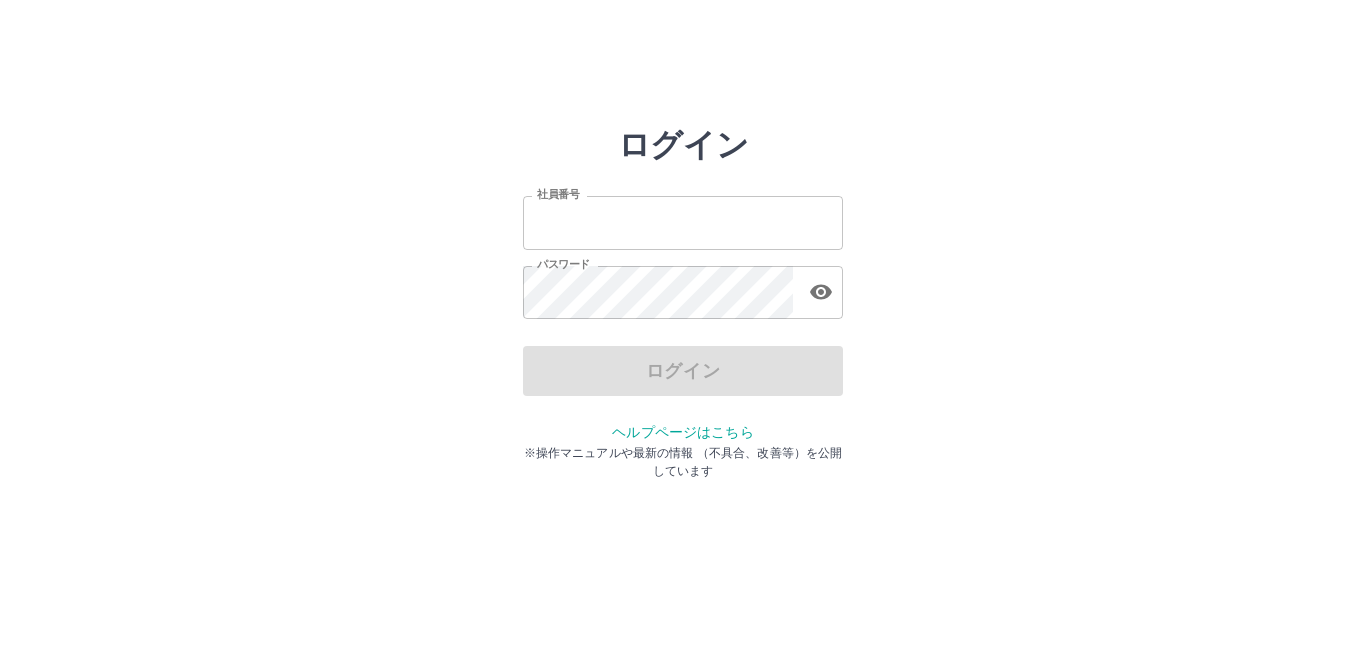 scroll, scrollTop: 0, scrollLeft: 0, axis: both 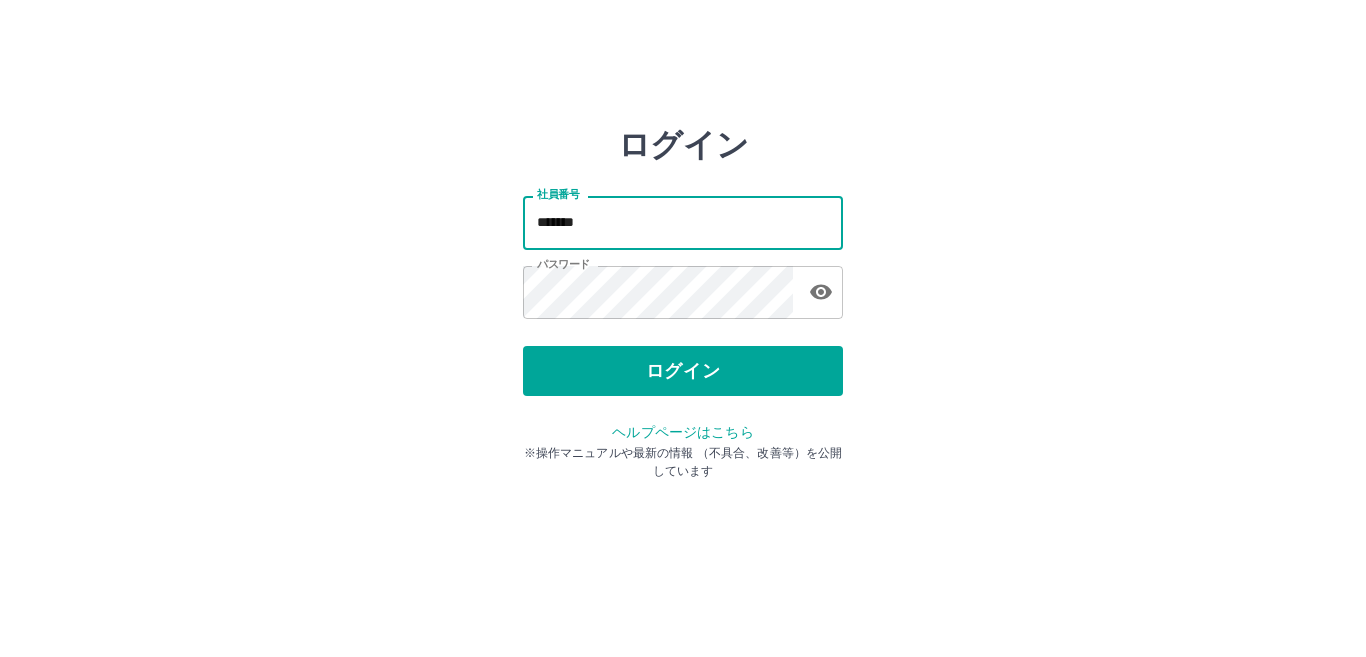 drag, startPoint x: 0, startPoint y: 0, endPoint x: 609, endPoint y: 226, distance: 649.58215 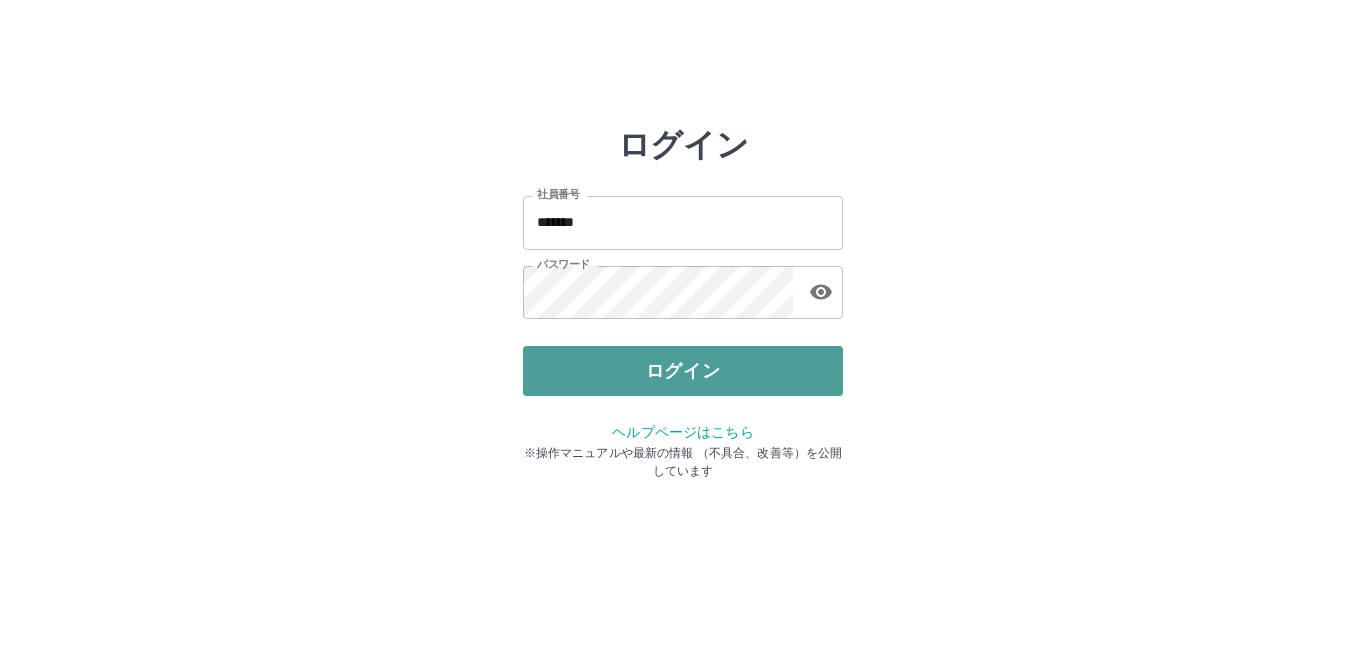 click on "ログイン" at bounding box center (683, 371) 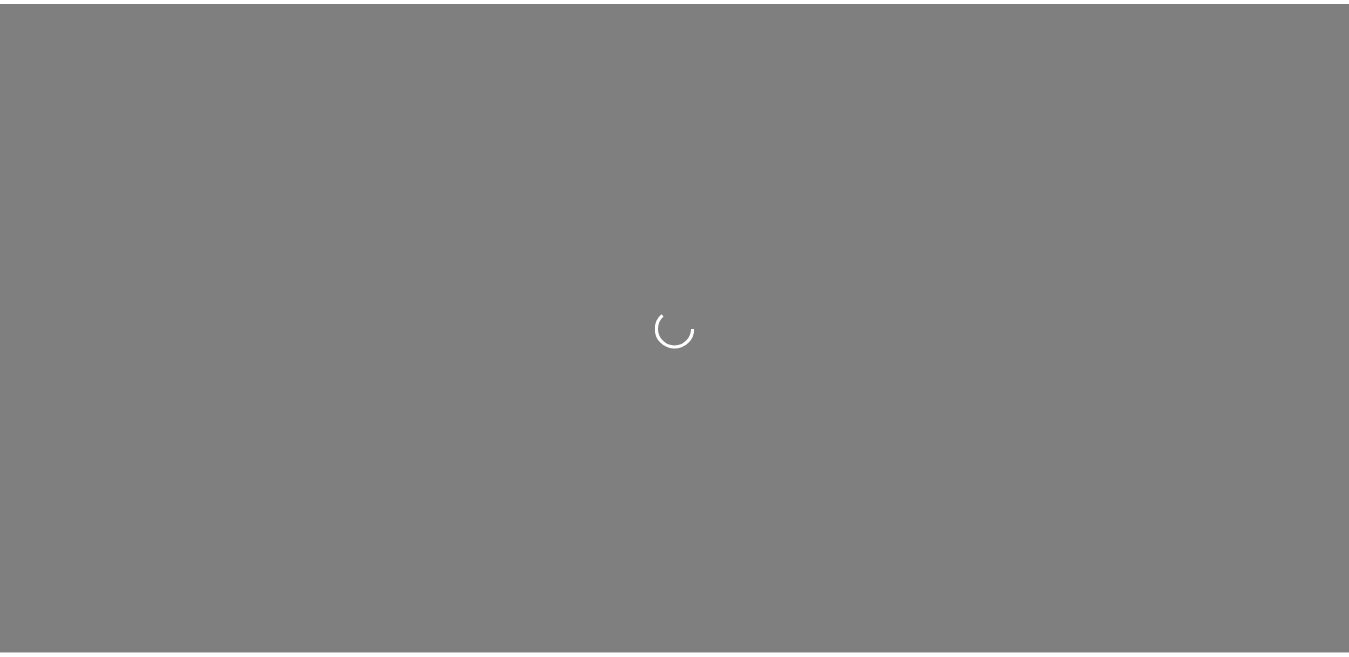 scroll, scrollTop: 0, scrollLeft: 0, axis: both 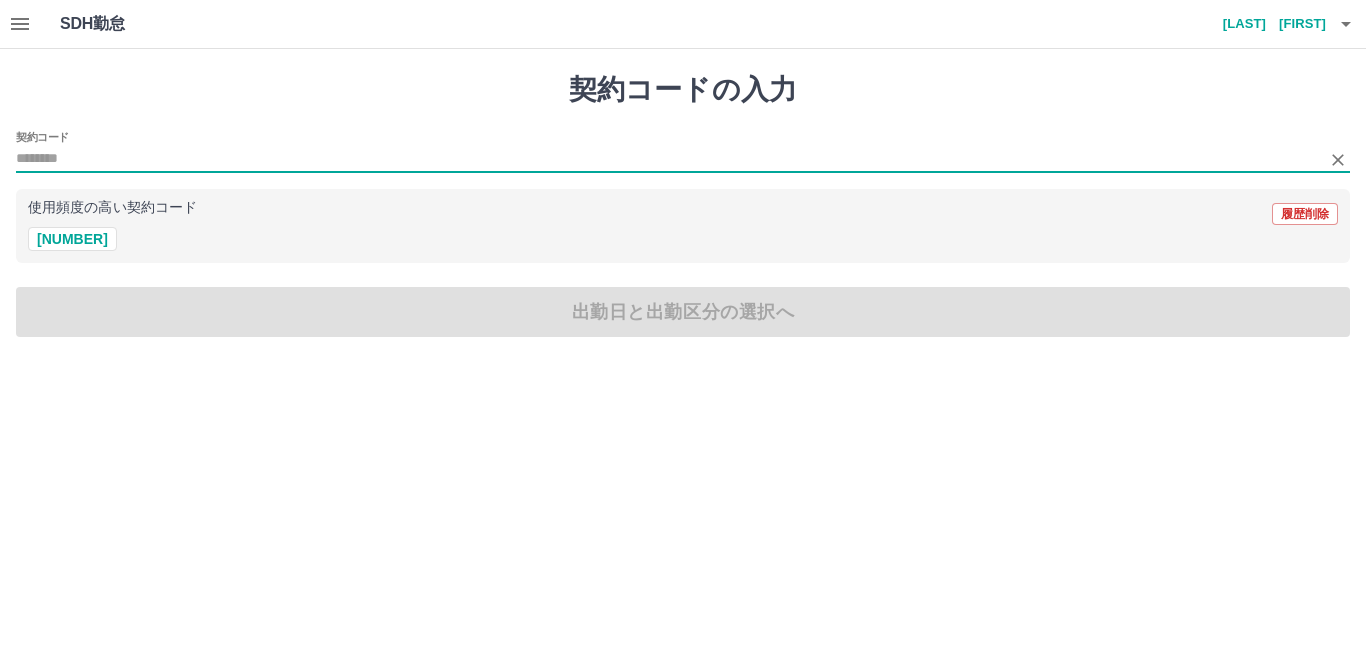 click on "契約コード" at bounding box center (668, 159) 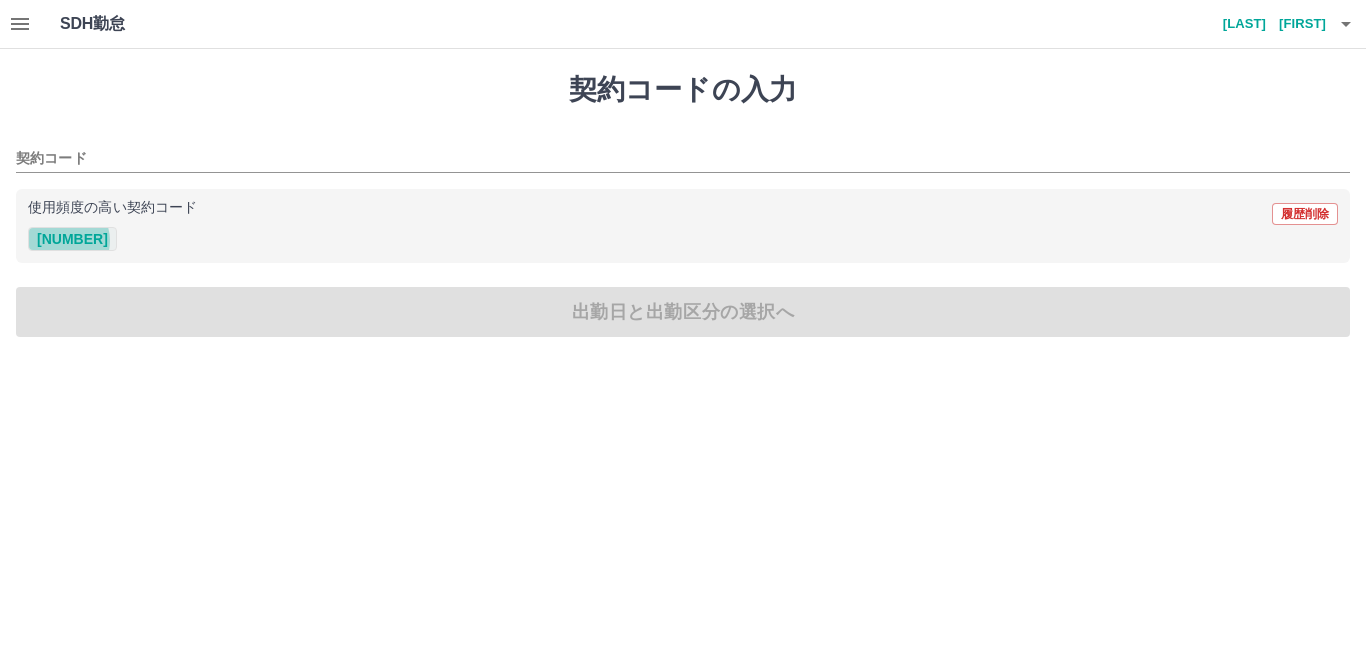 click on "42654010" at bounding box center [72, 239] 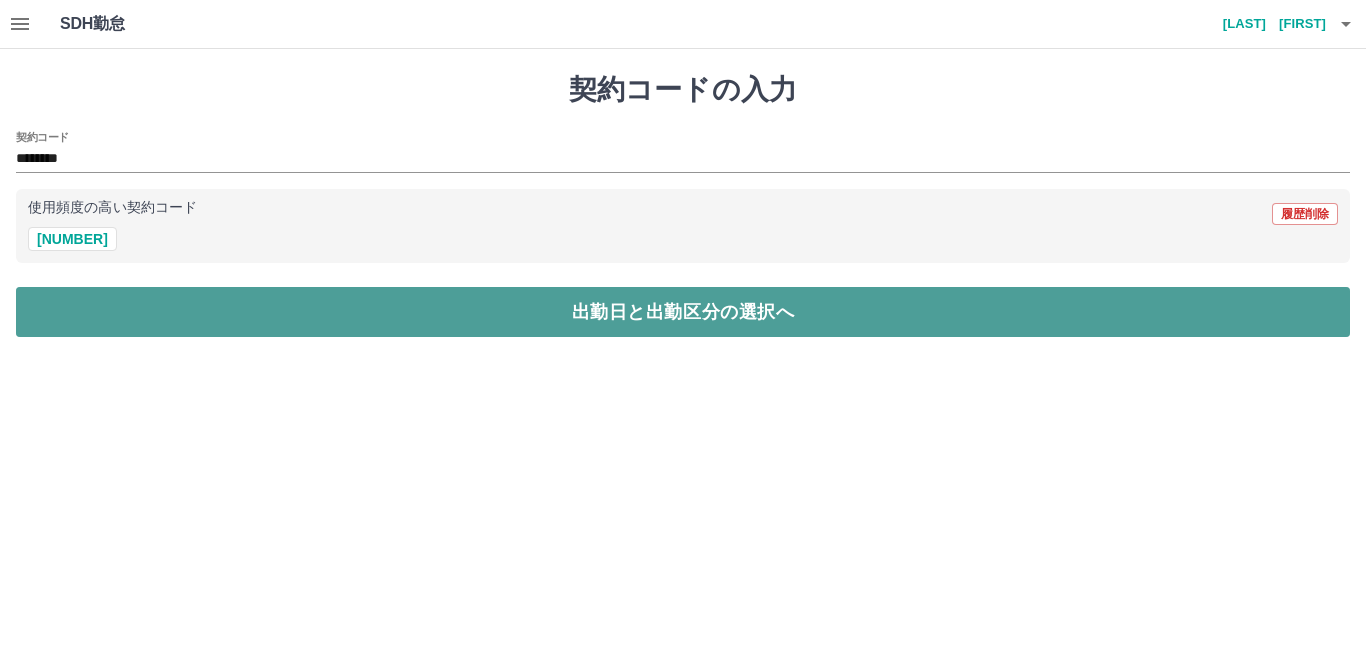 click on "出勤日と出勤区分の選択へ" at bounding box center (683, 312) 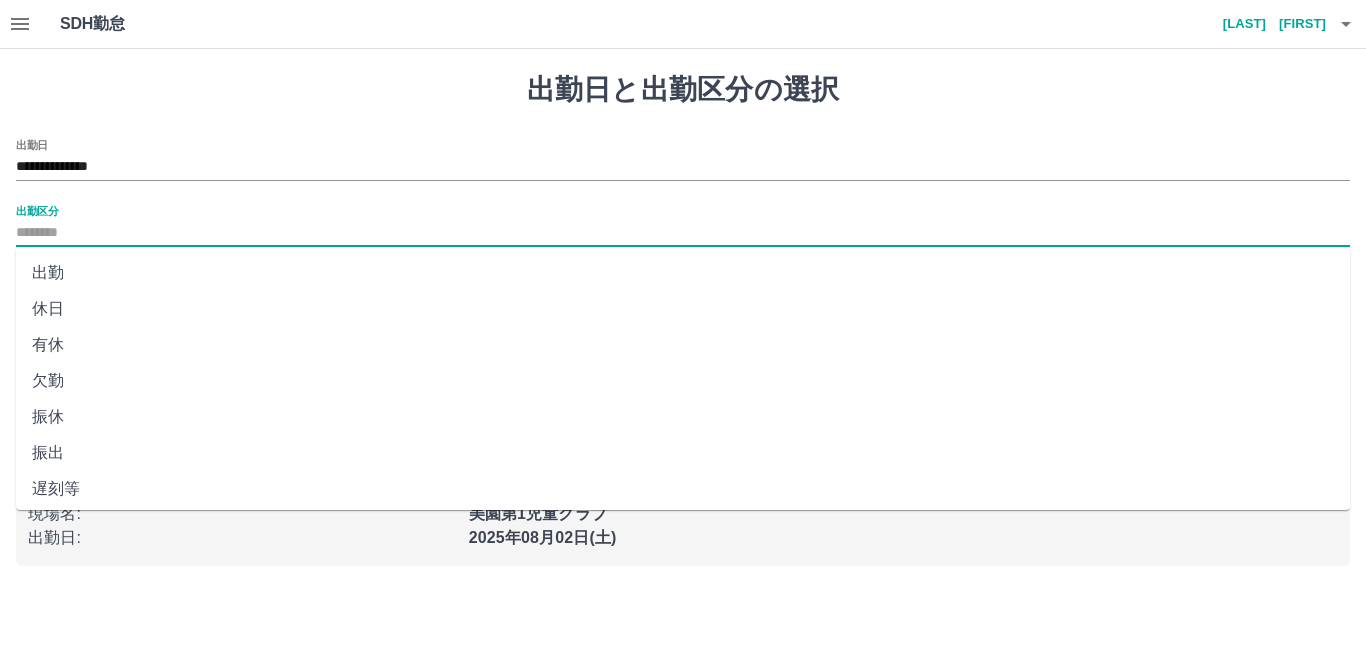 click on "出勤区分" at bounding box center [683, 233] 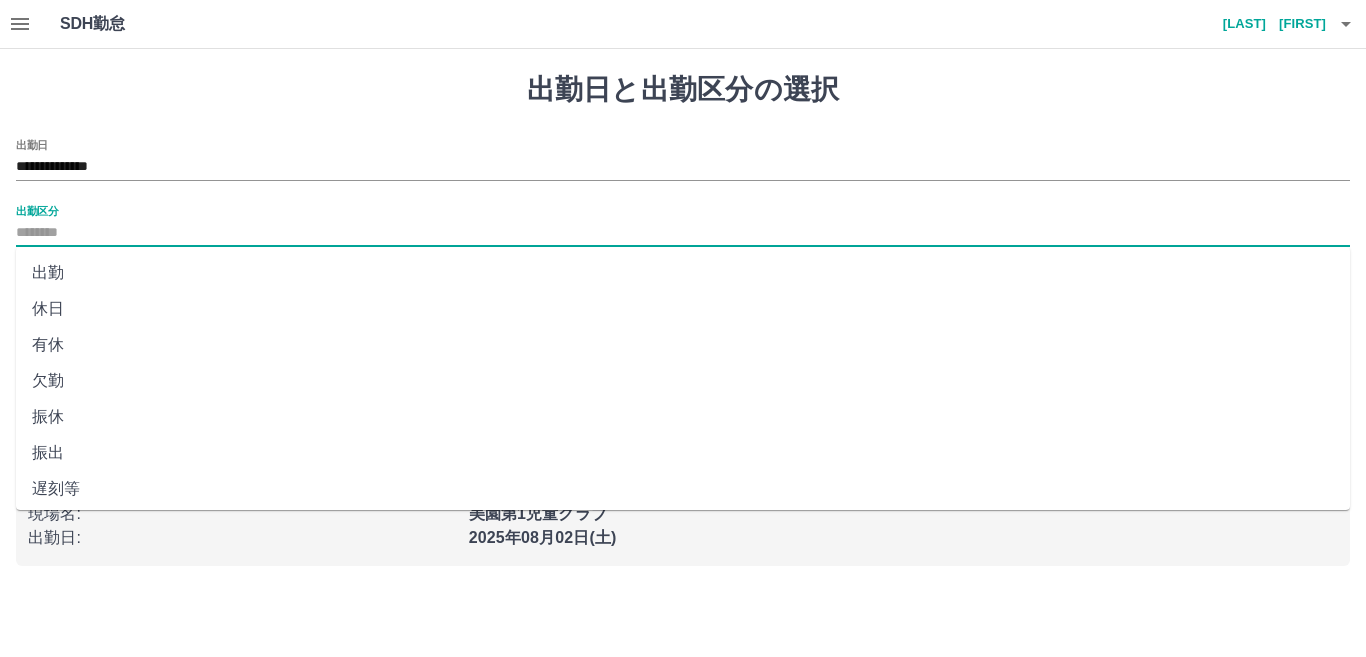 click on "出勤" at bounding box center [683, 273] 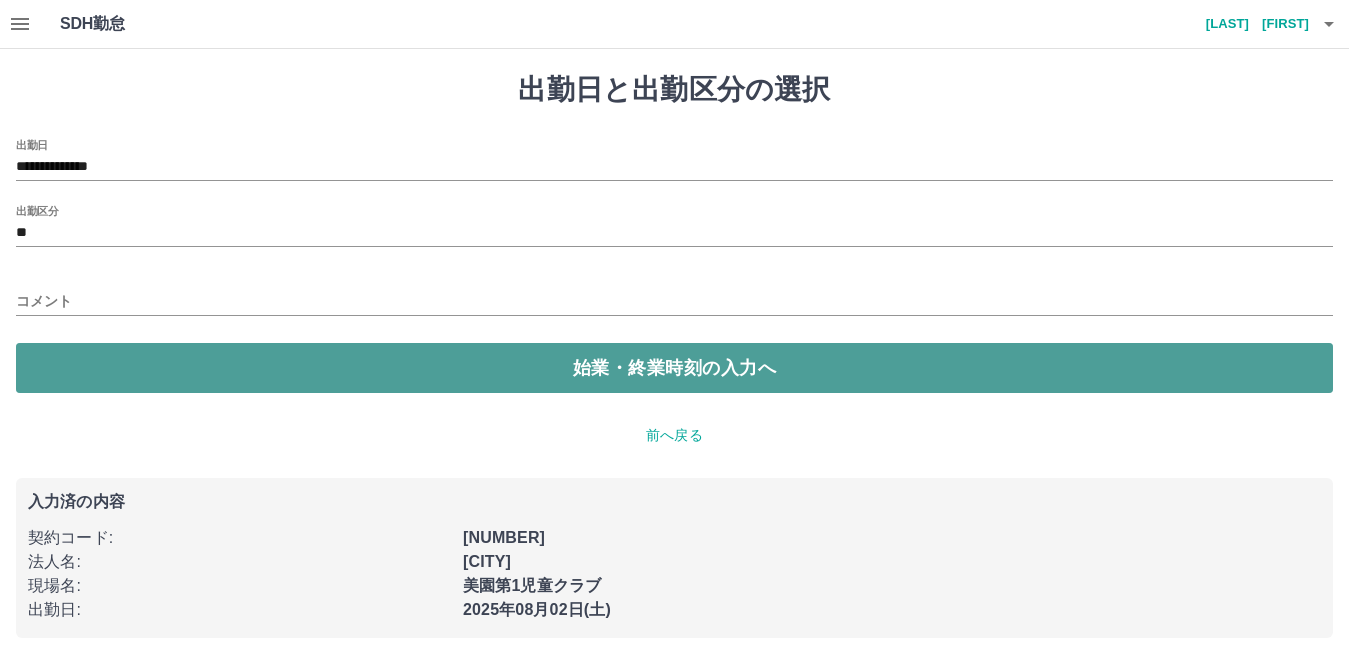 click on "始業・終業時刻の入力へ" at bounding box center [674, 368] 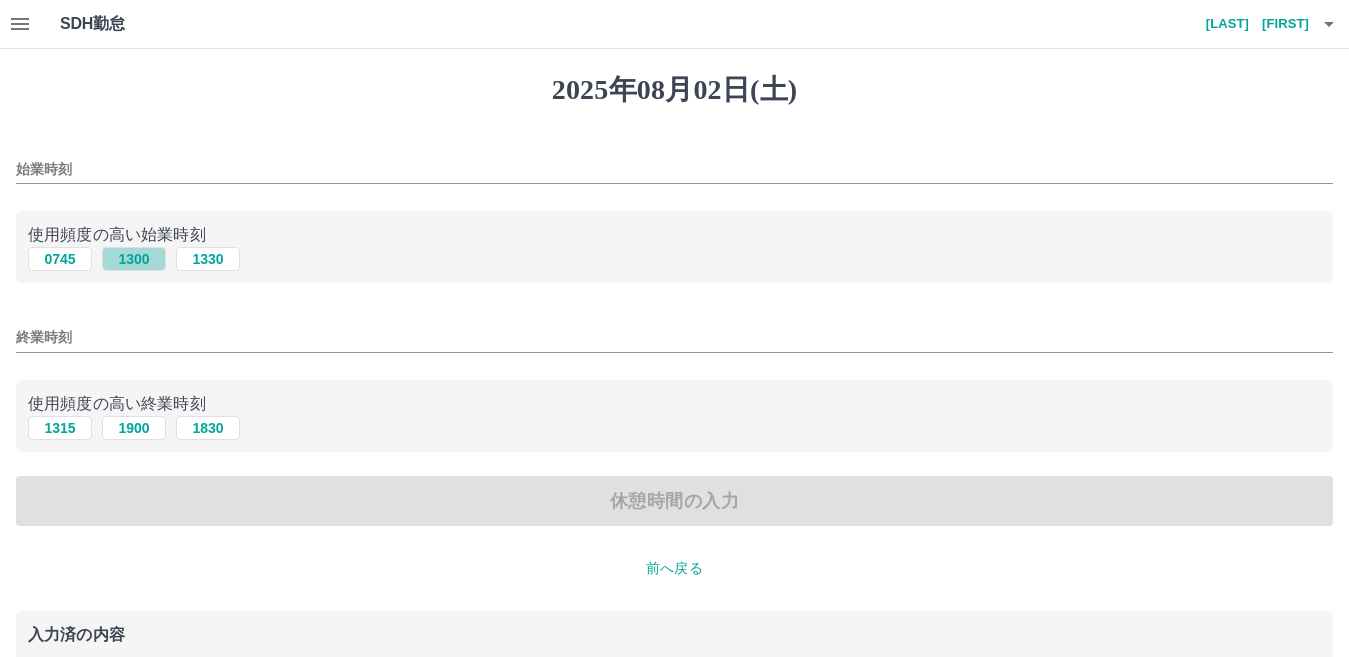 click on "1300" at bounding box center [134, 259] 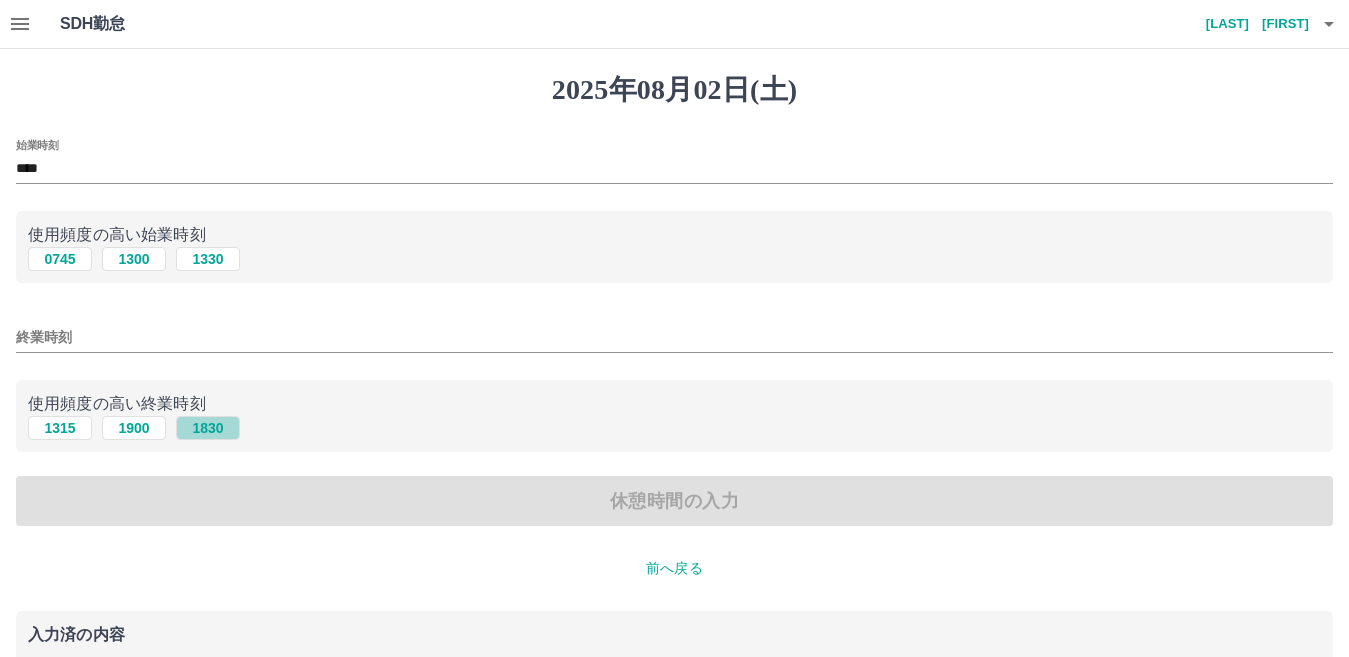 click on "1830" at bounding box center (208, 428) 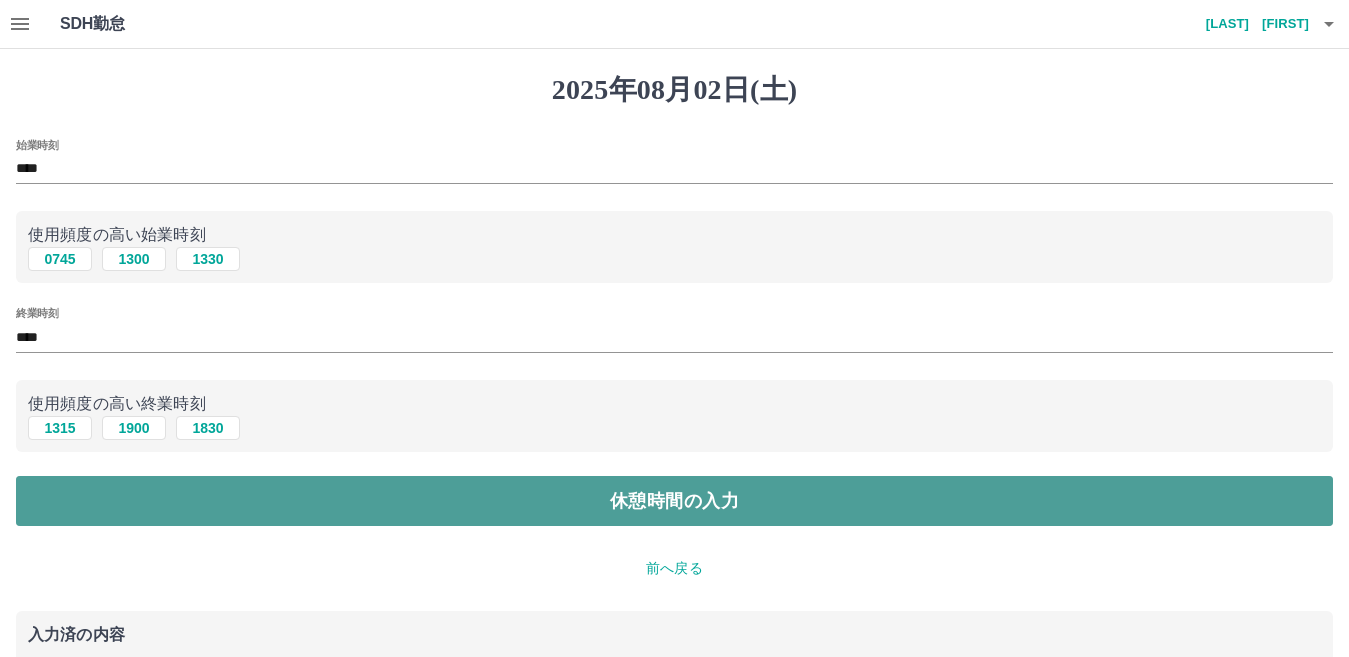 click on "休憩時間の入力" at bounding box center (674, 501) 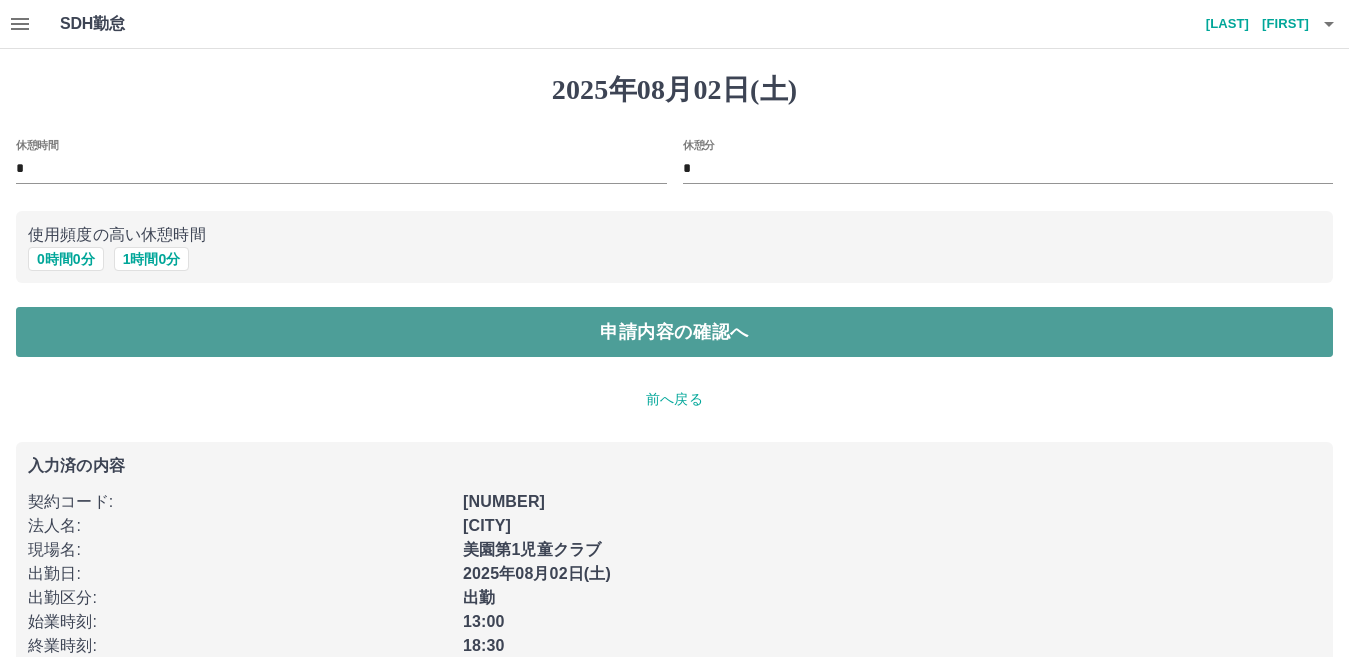 click on "申請内容の確認へ" at bounding box center (674, 332) 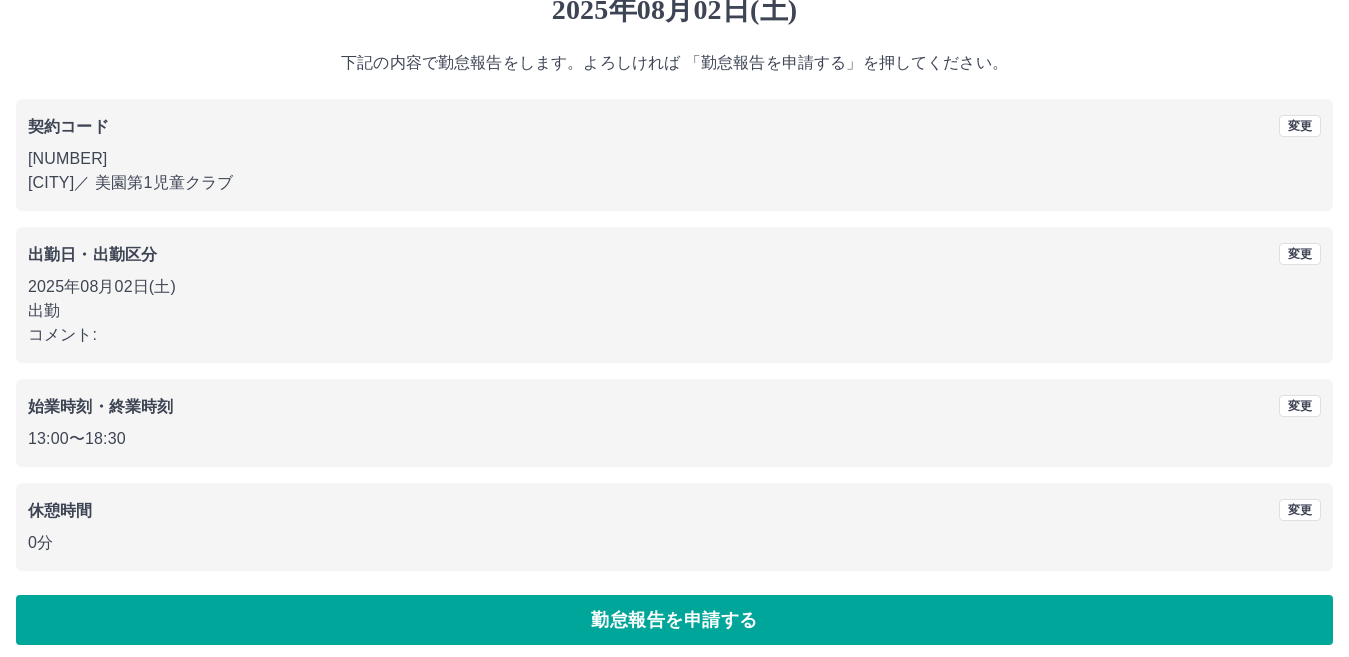 scroll, scrollTop: 92, scrollLeft: 0, axis: vertical 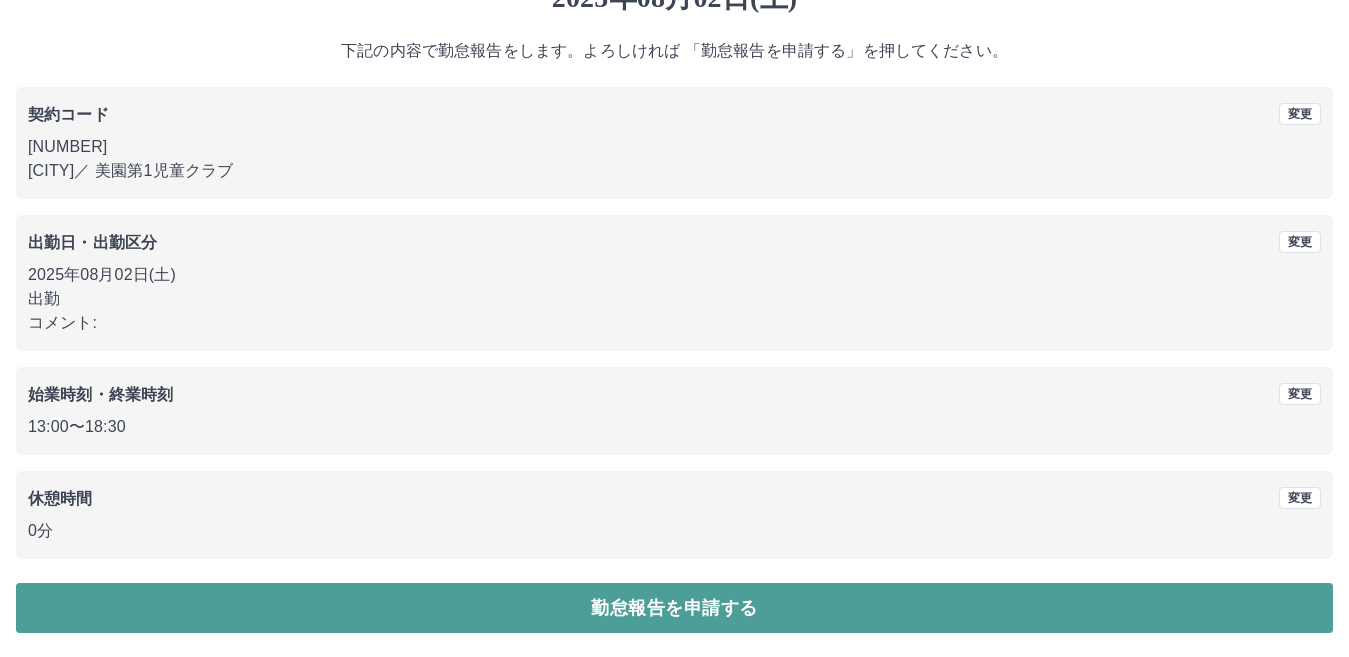 click on "勤怠報告を申請する" at bounding box center [674, 608] 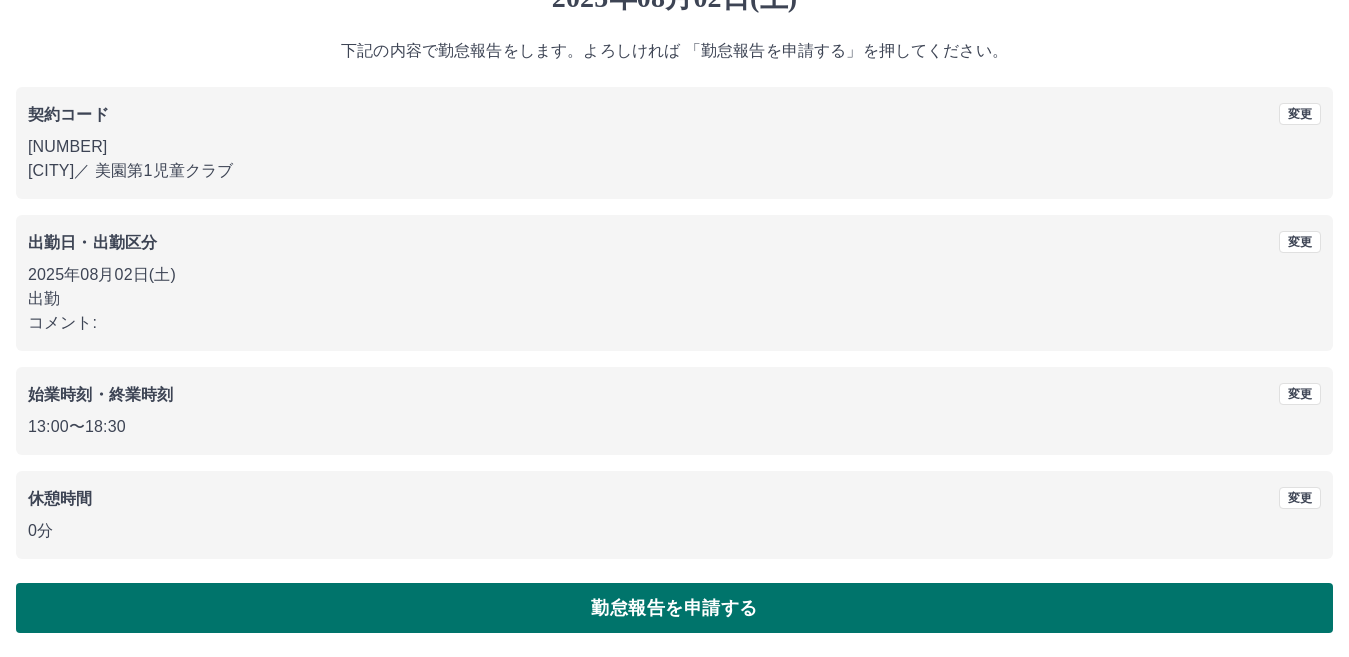 scroll, scrollTop: 0, scrollLeft: 0, axis: both 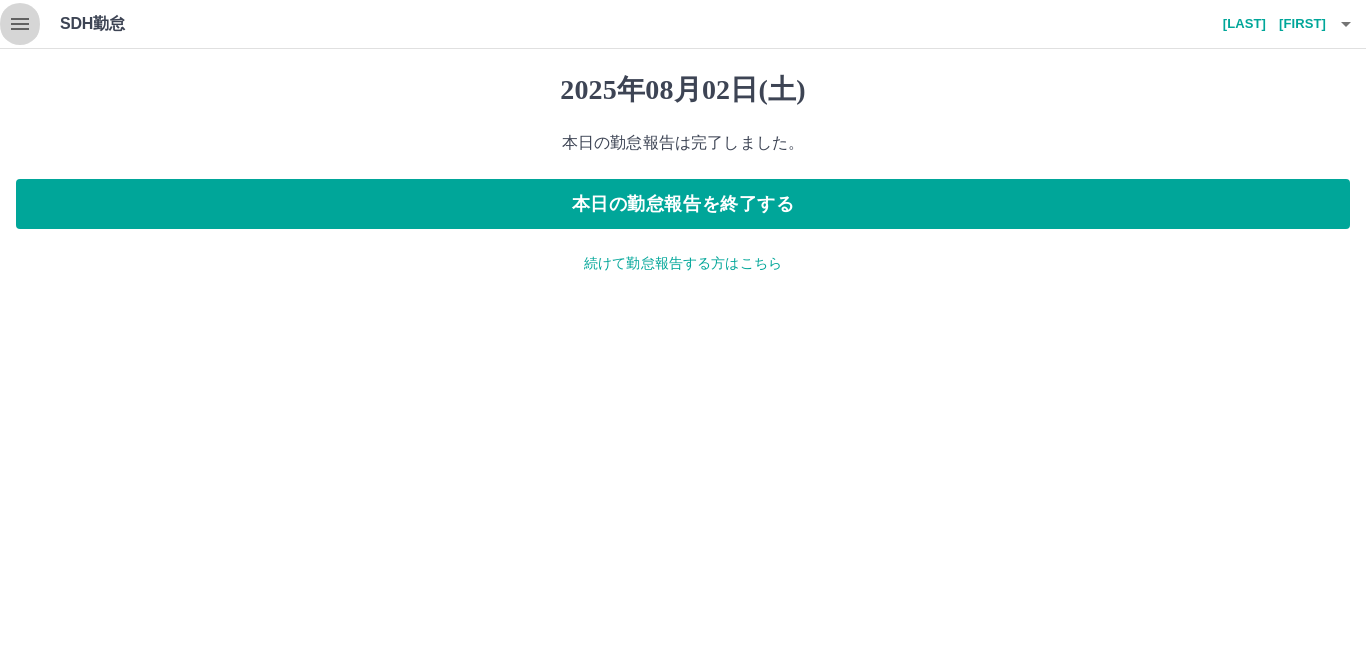 click 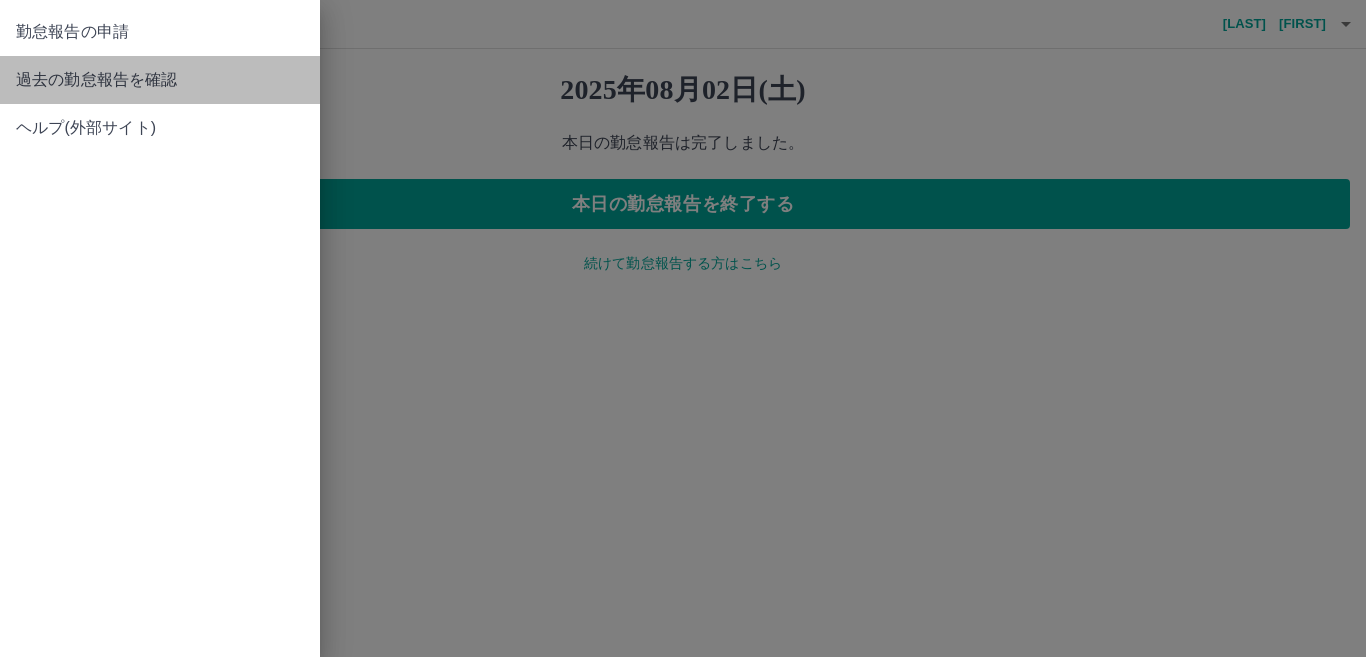 click on "過去の勤怠報告を確認" at bounding box center (160, 80) 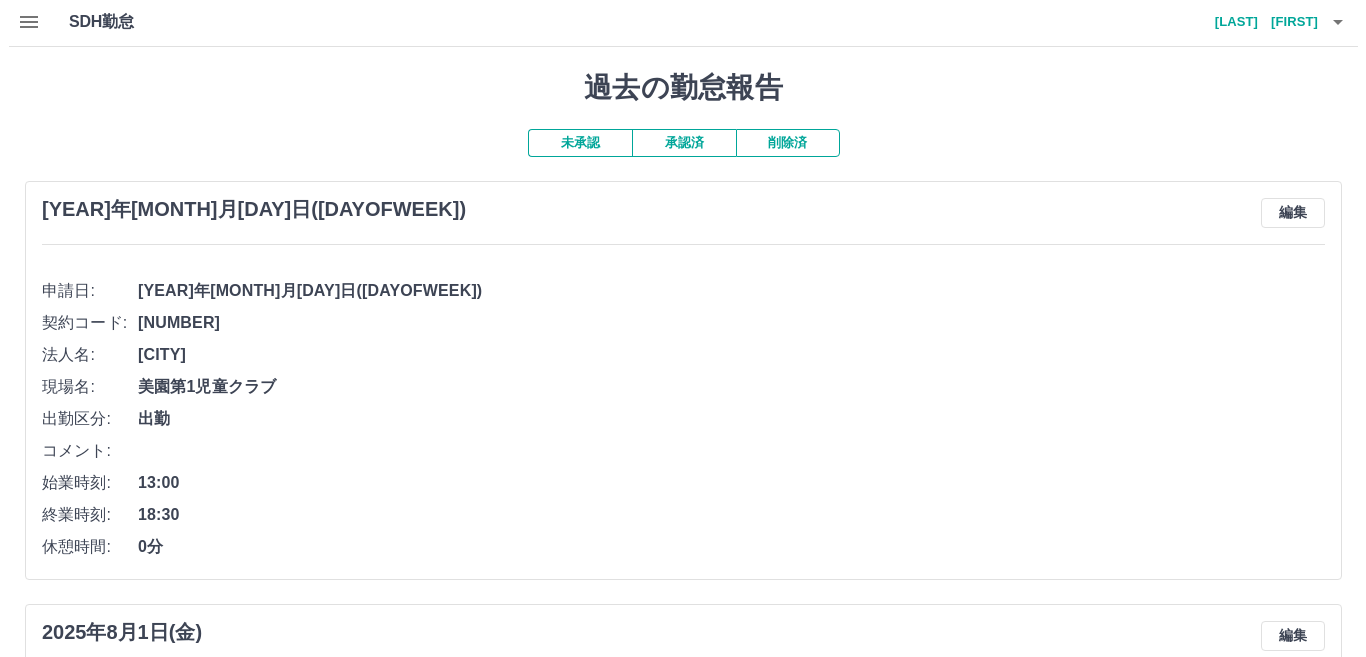 scroll, scrollTop: 0, scrollLeft: 0, axis: both 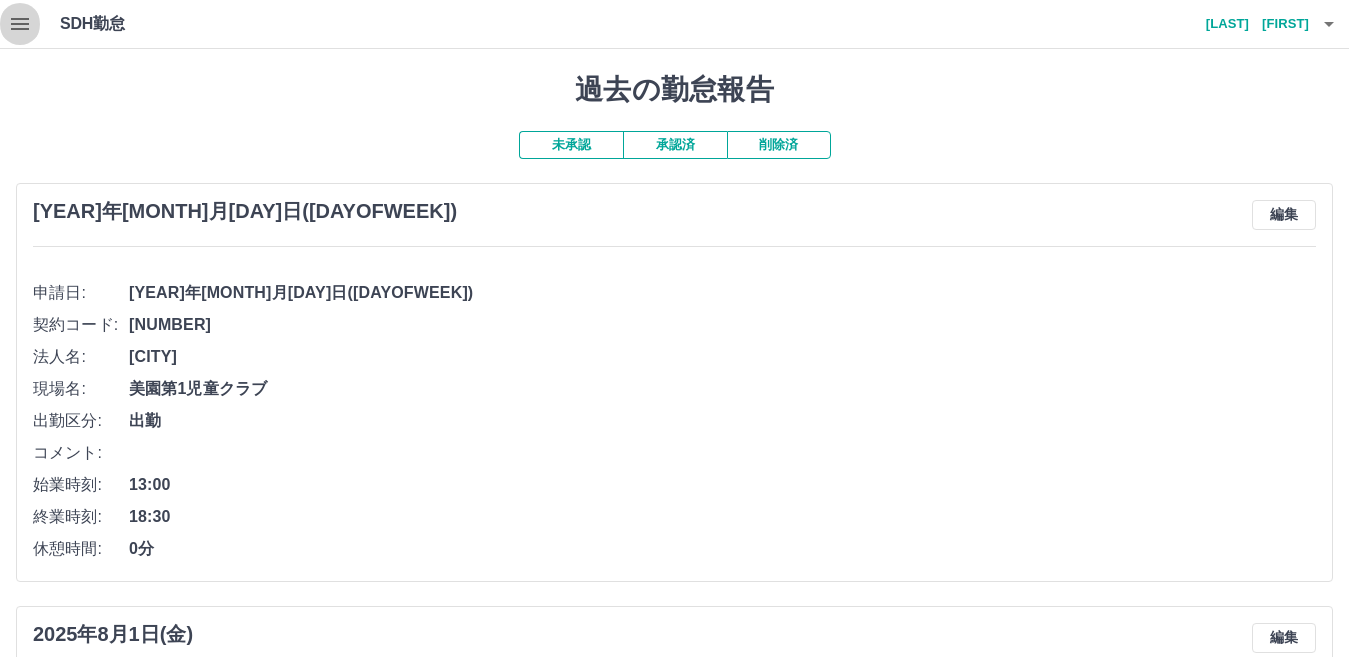click 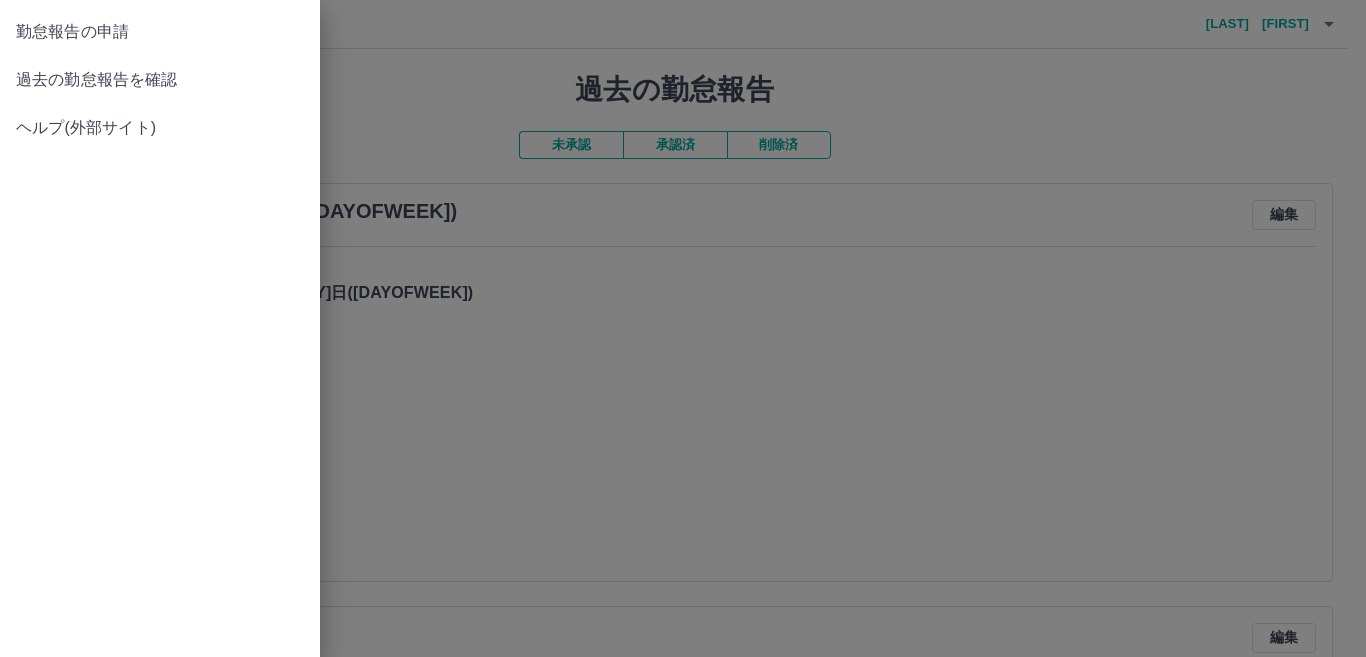 click on "勤怠報告の申請" at bounding box center [160, 32] 